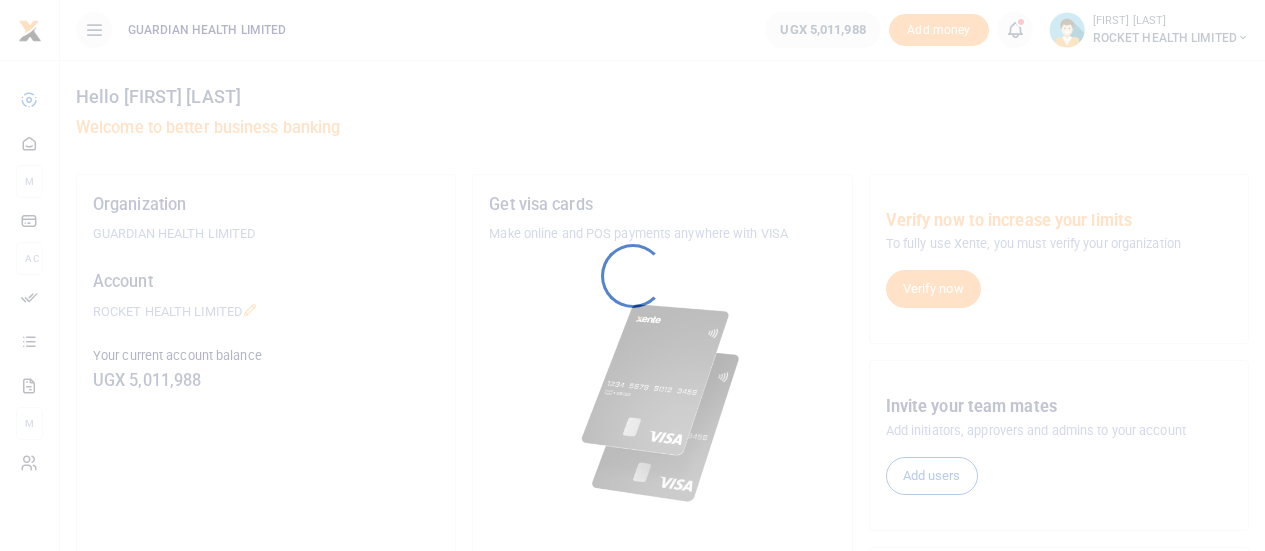 scroll, scrollTop: 0, scrollLeft: 0, axis: both 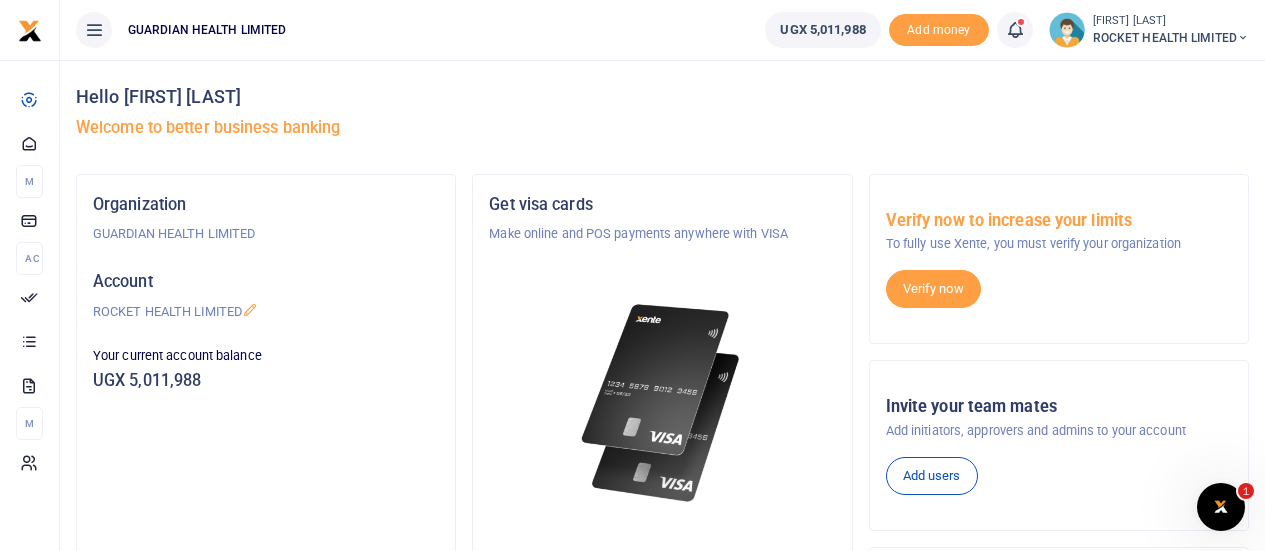click at bounding box center (1015, 30) 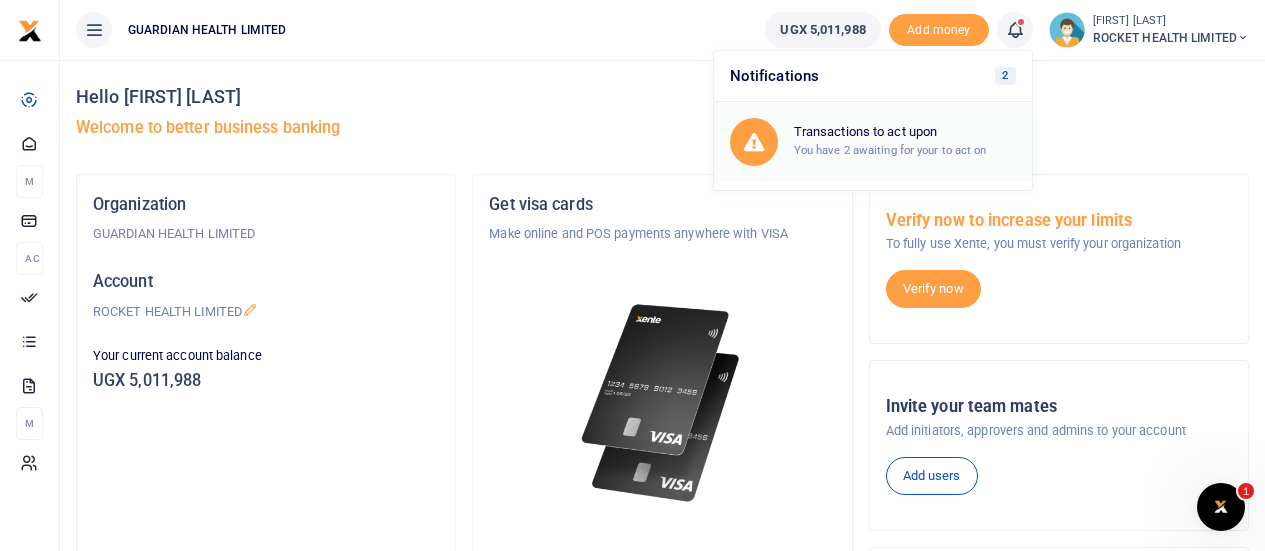 click on "Transactions to act upon
You have 2 awaiting for your to act on" at bounding box center [873, 142] 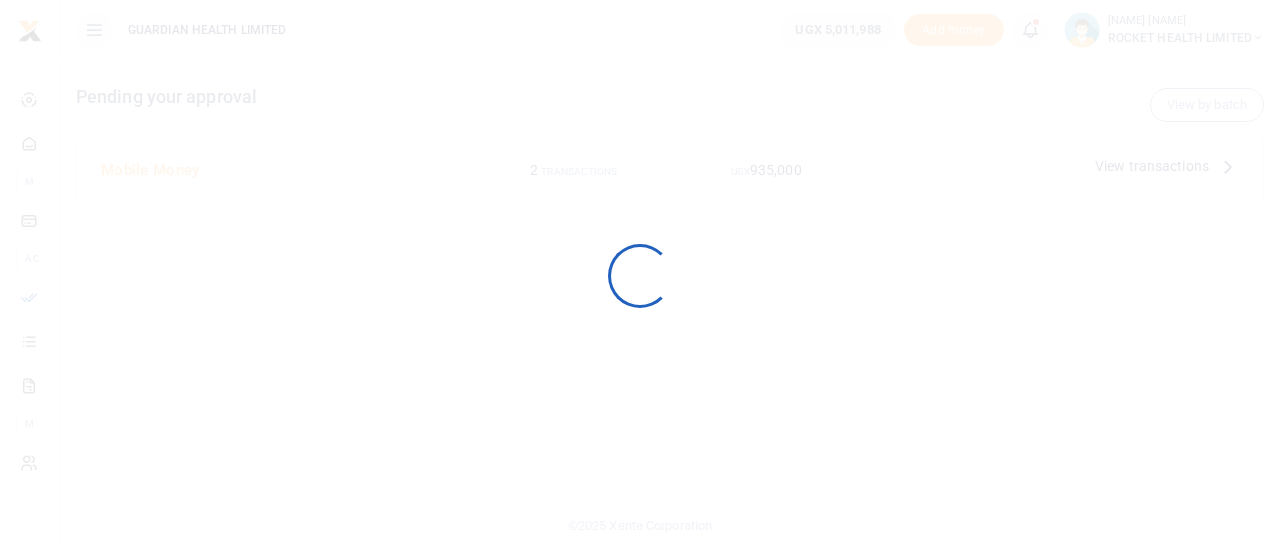 scroll, scrollTop: 0, scrollLeft: 0, axis: both 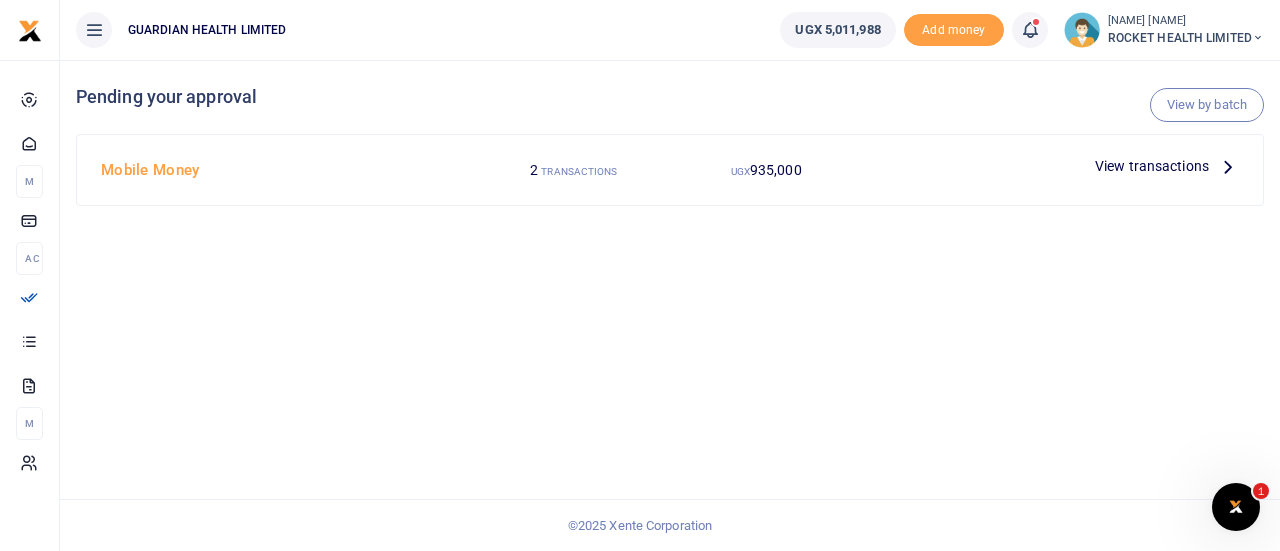 click at bounding box center [1228, 166] 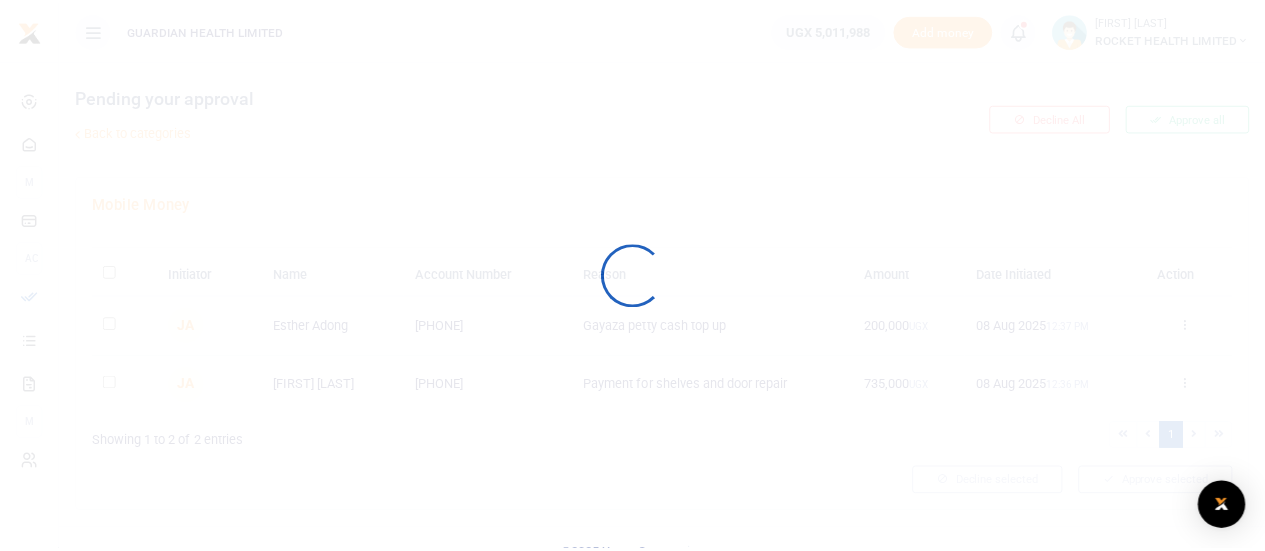 scroll, scrollTop: 0, scrollLeft: 0, axis: both 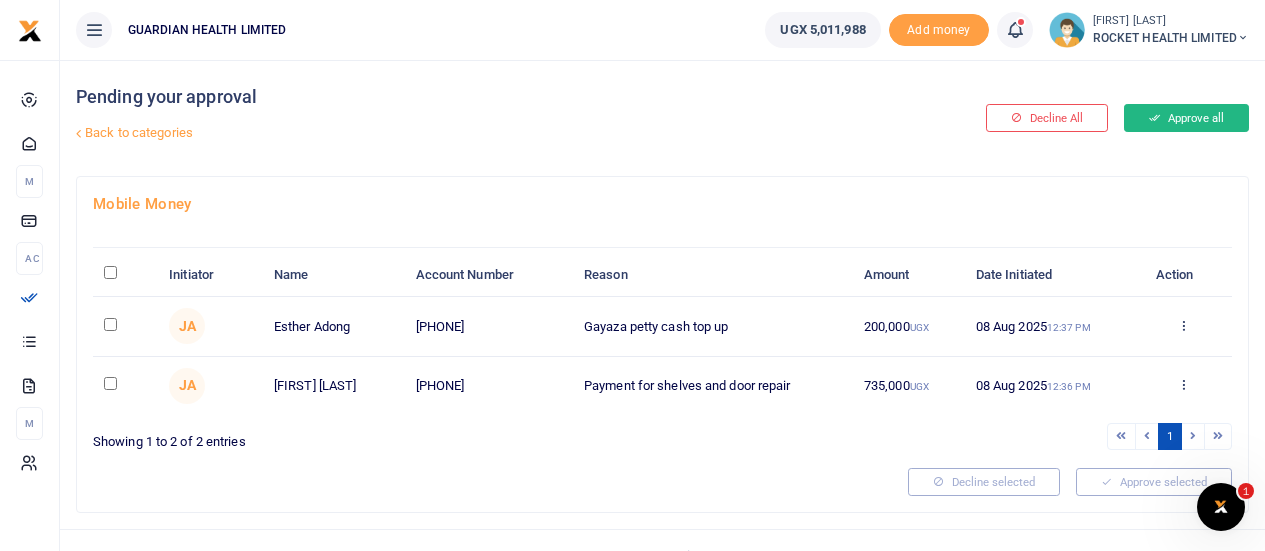 click on "Approve all" at bounding box center (1186, 118) 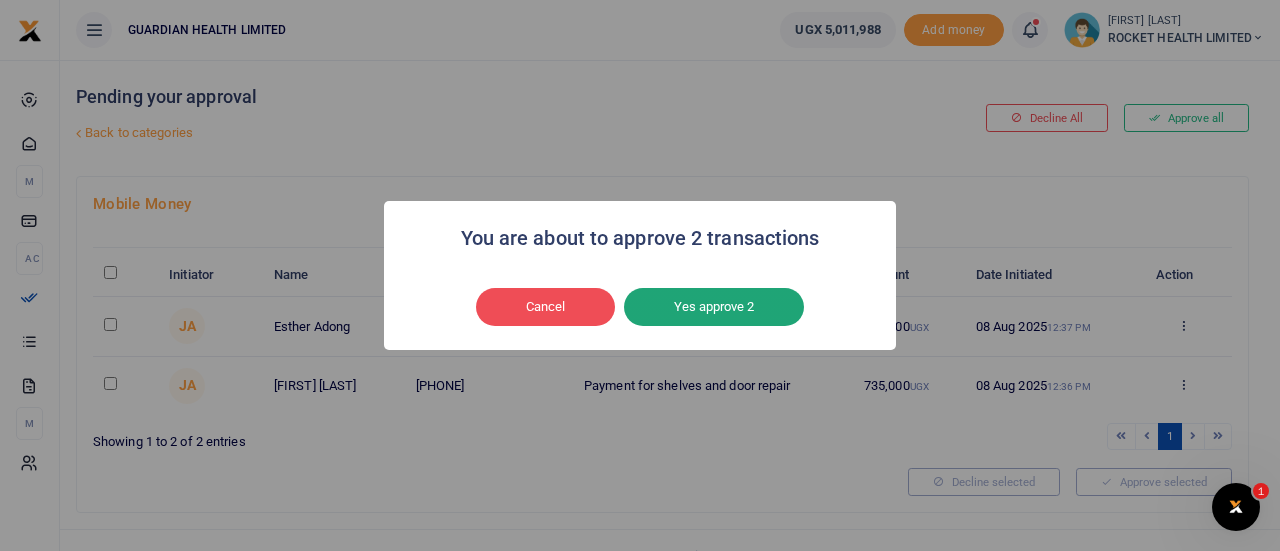 click on "Yes approve 2" at bounding box center [714, 307] 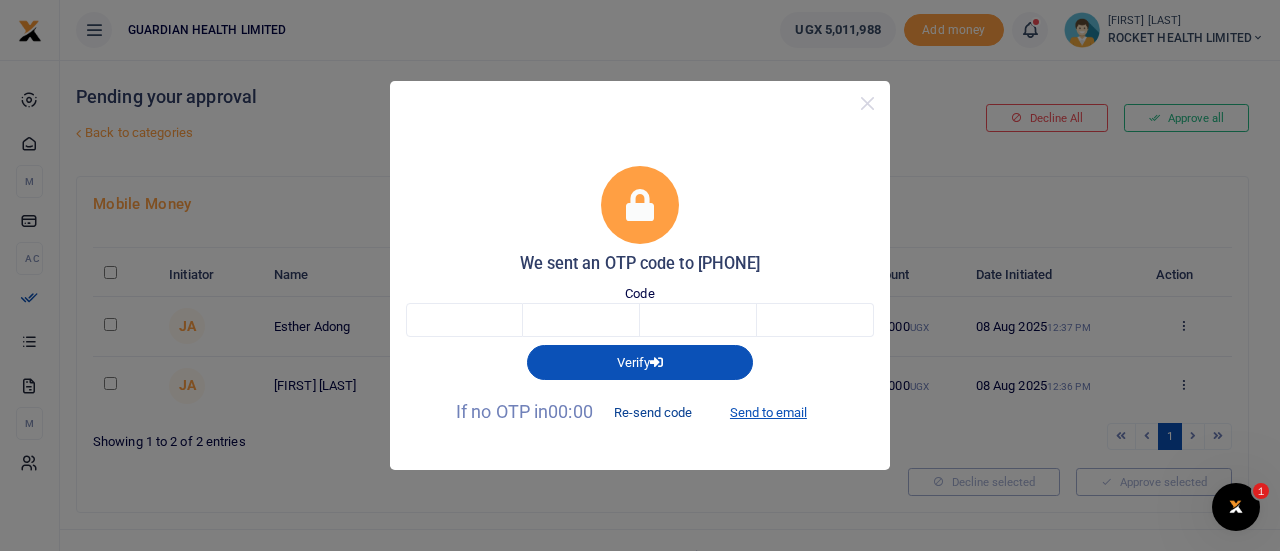click on "Re-send code" at bounding box center [653, 413] 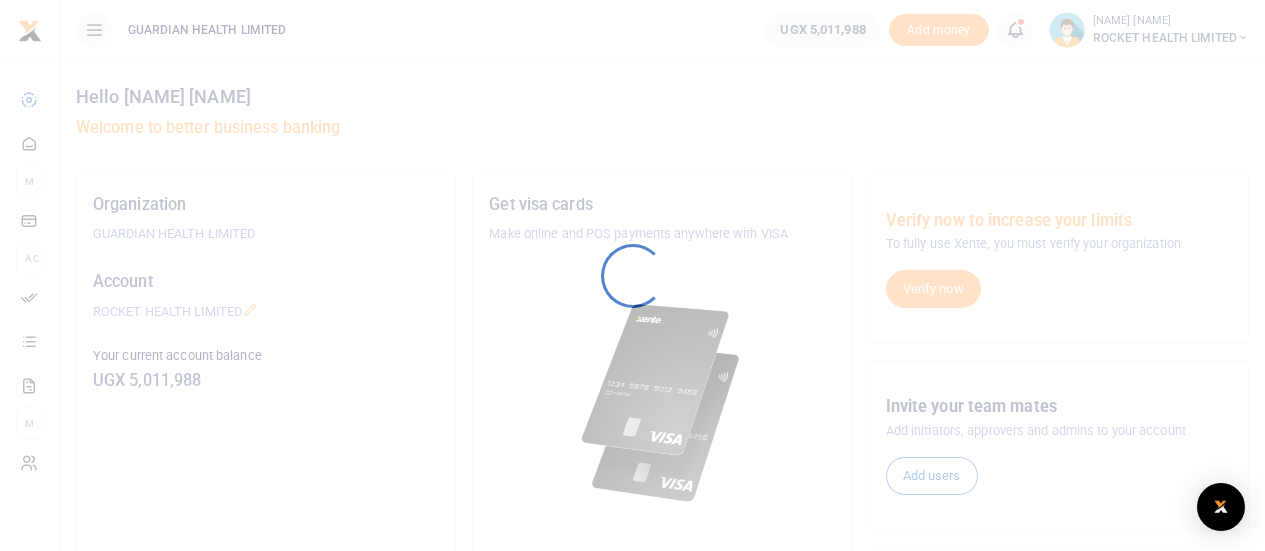 scroll, scrollTop: 0, scrollLeft: 0, axis: both 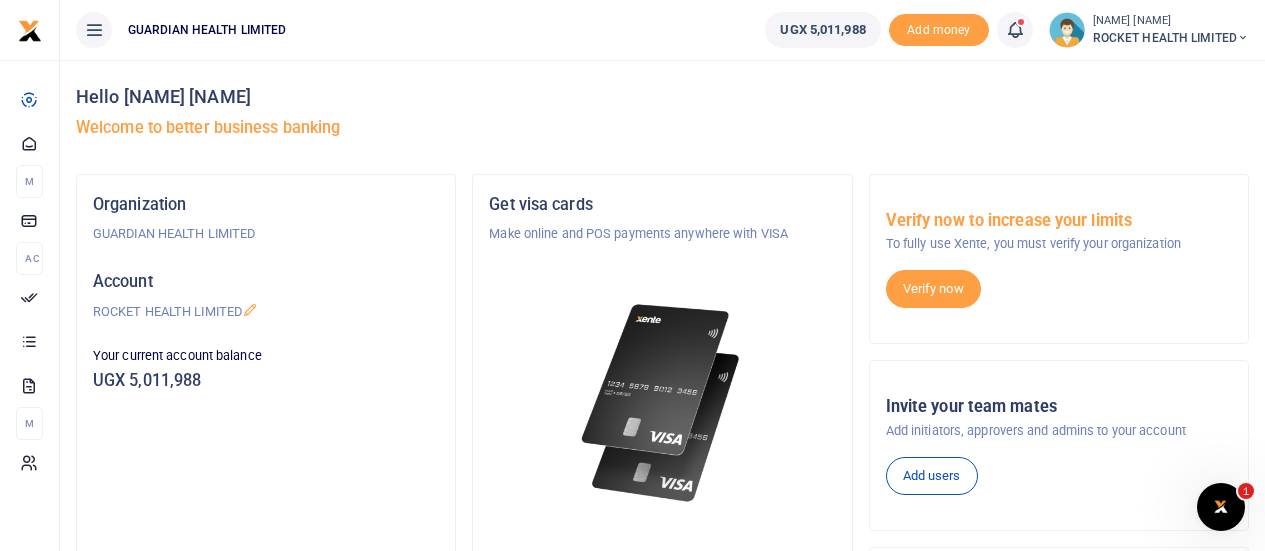 click at bounding box center [1015, 30] 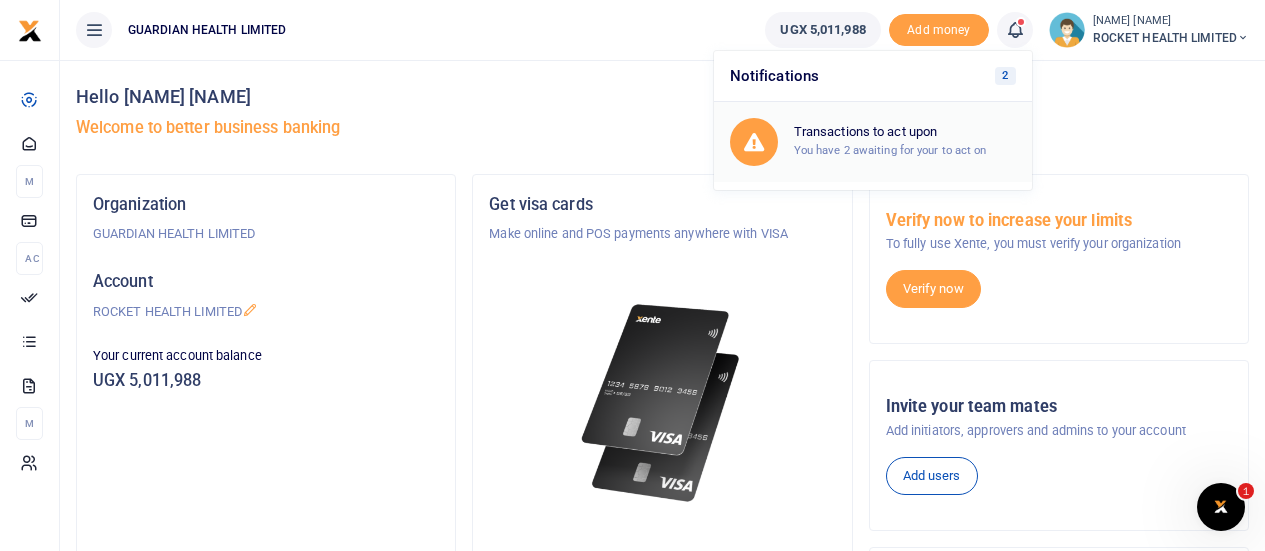 click on "Transactions to act upon" at bounding box center (905, 132) 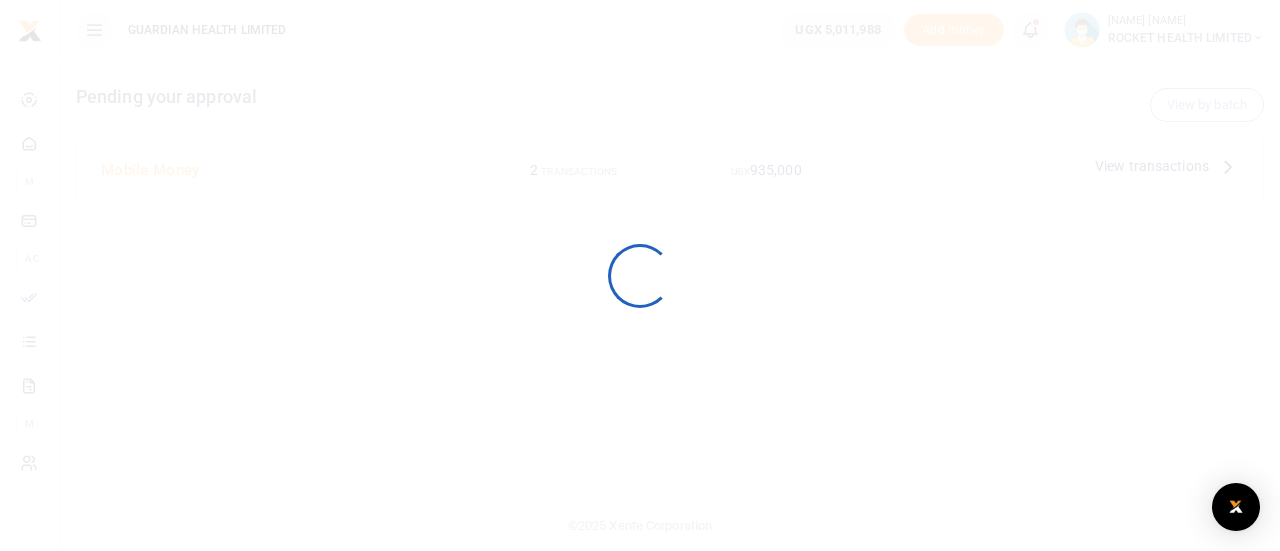 scroll, scrollTop: 0, scrollLeft: 0, axis: both 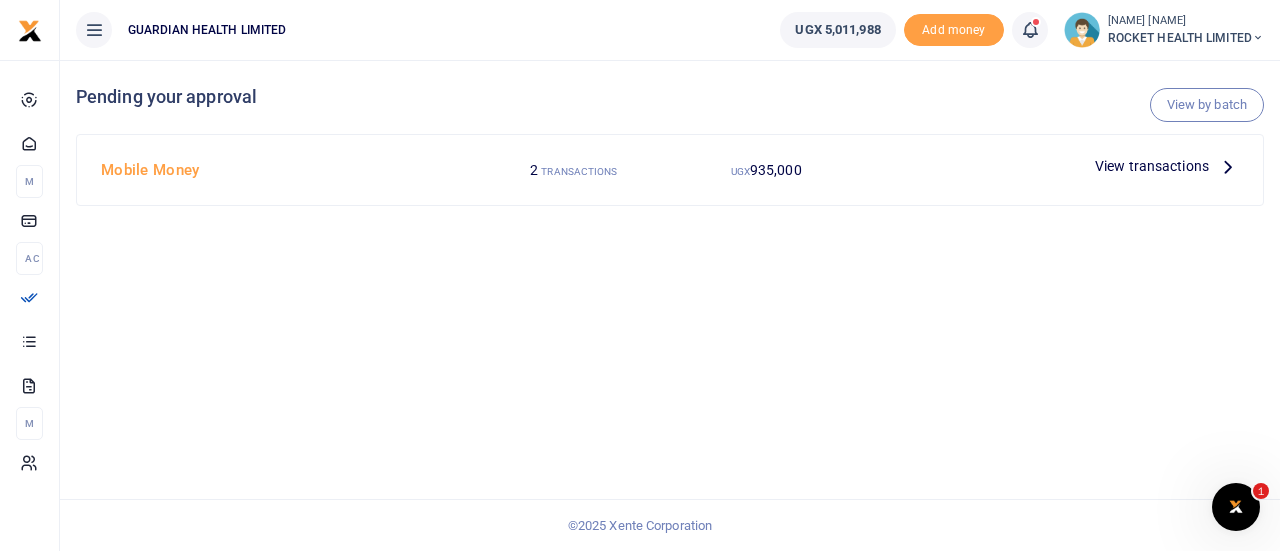 click on "View transactions" at bounding box center (1152, 166) 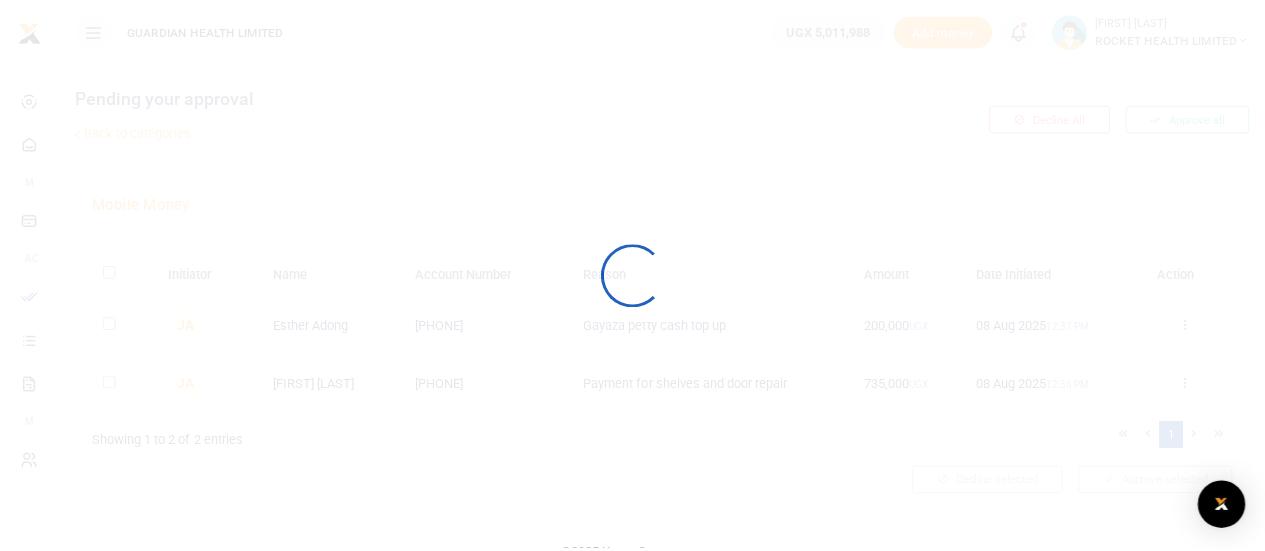 scroll, scrollTop: 0, scrollLeft: 0, axis: both 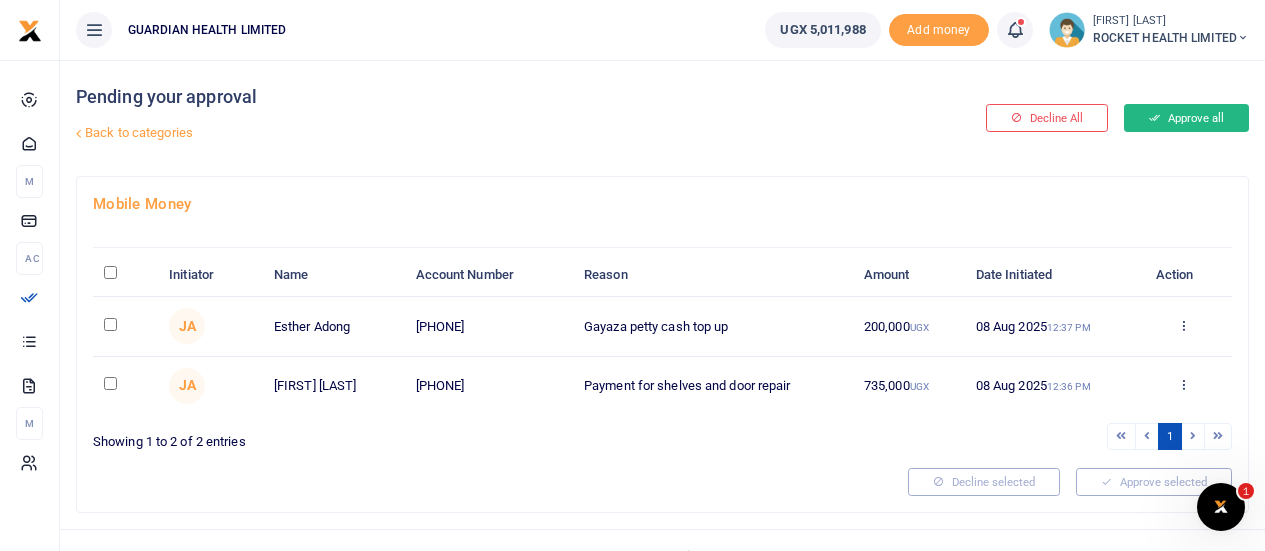 click on "Approve all" at bounding box center (1186, 118) 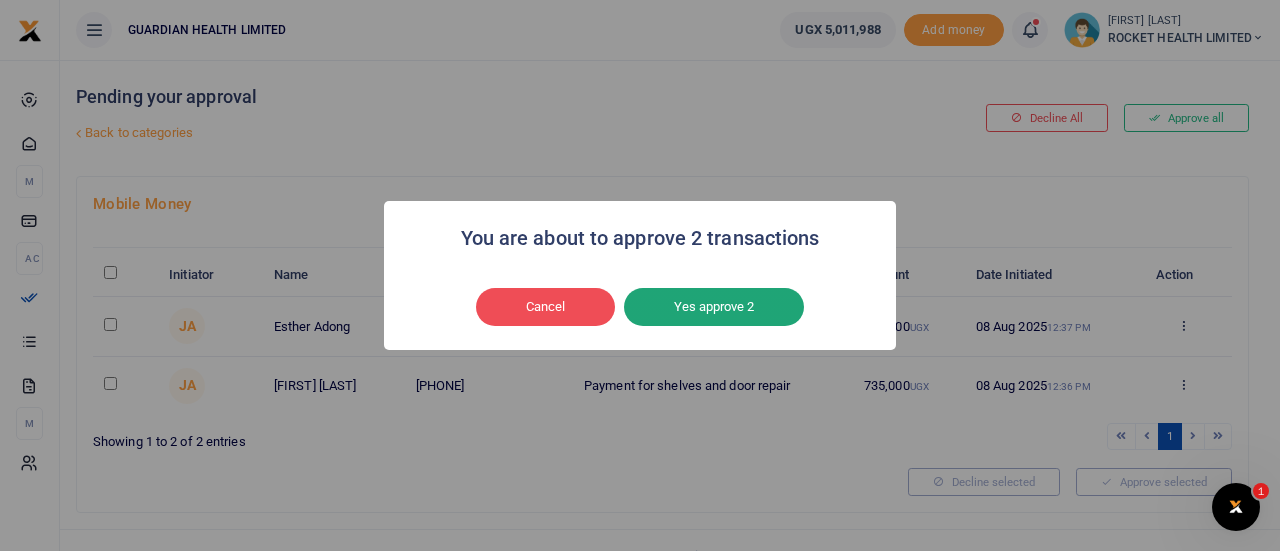 click on "Yes approve 2" at bounding box center (714, 307) 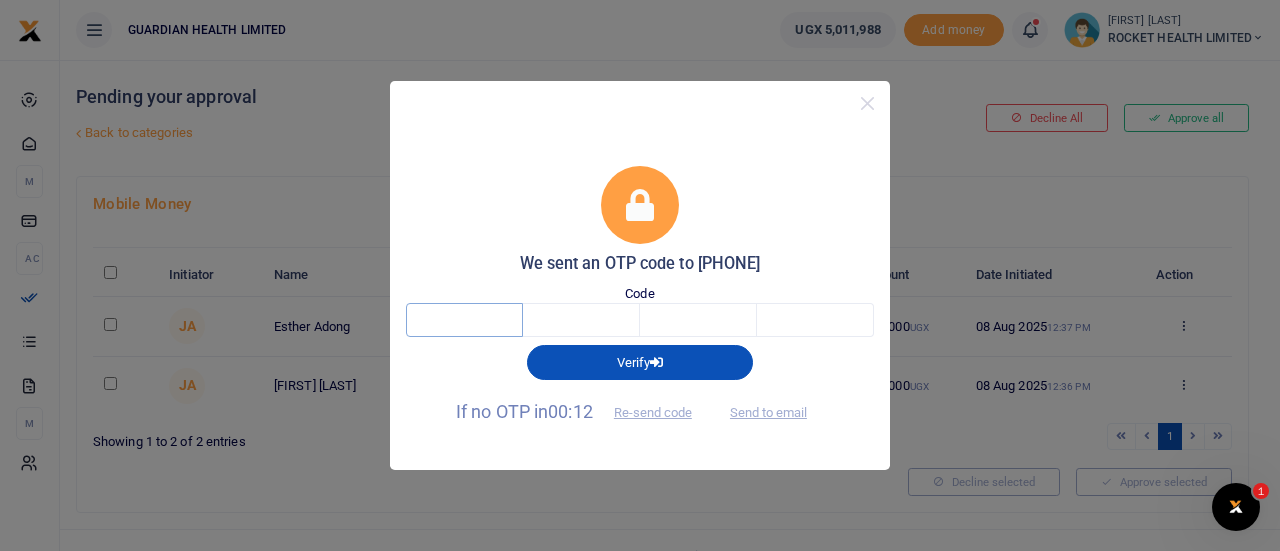 click at bounding box center (464, 320) 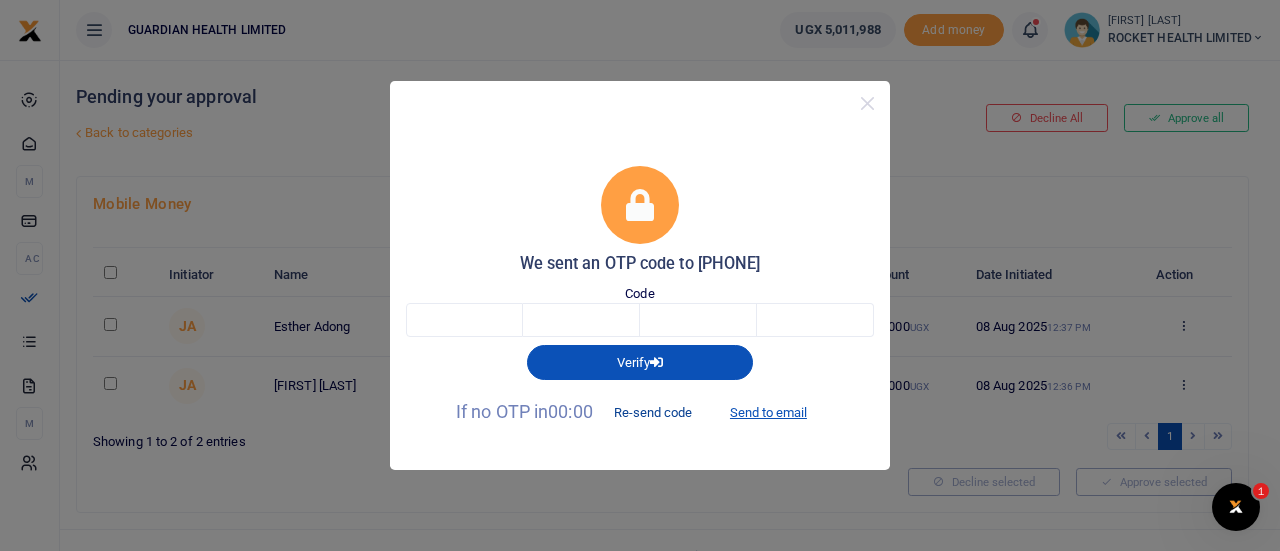 click on "Re-send code" at bounding box center (653, 413) 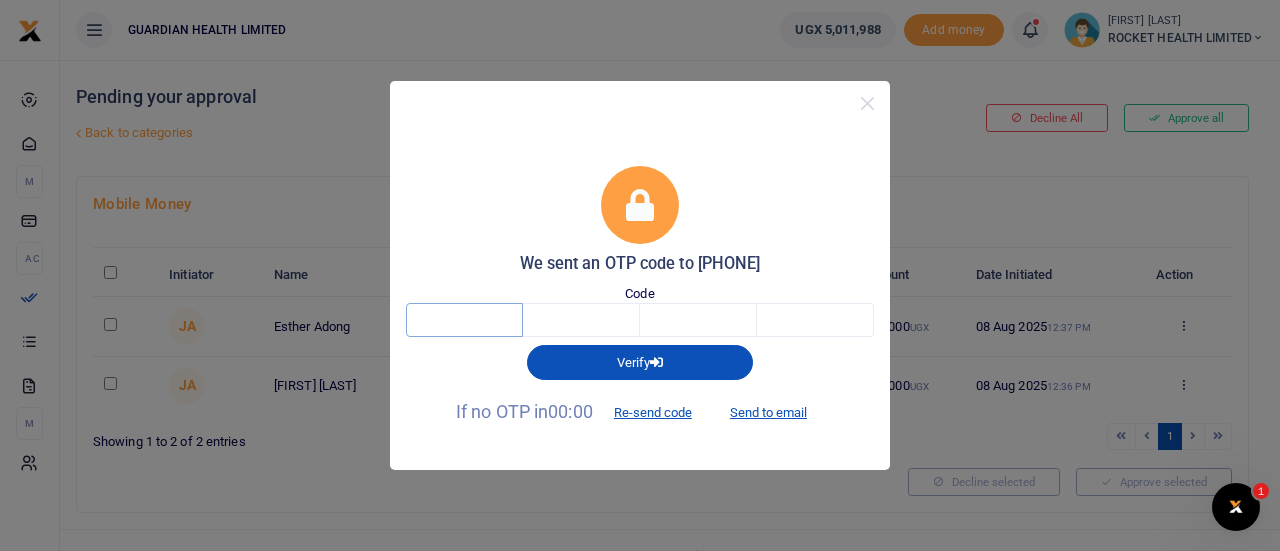 click at bounding box center [464, 320] 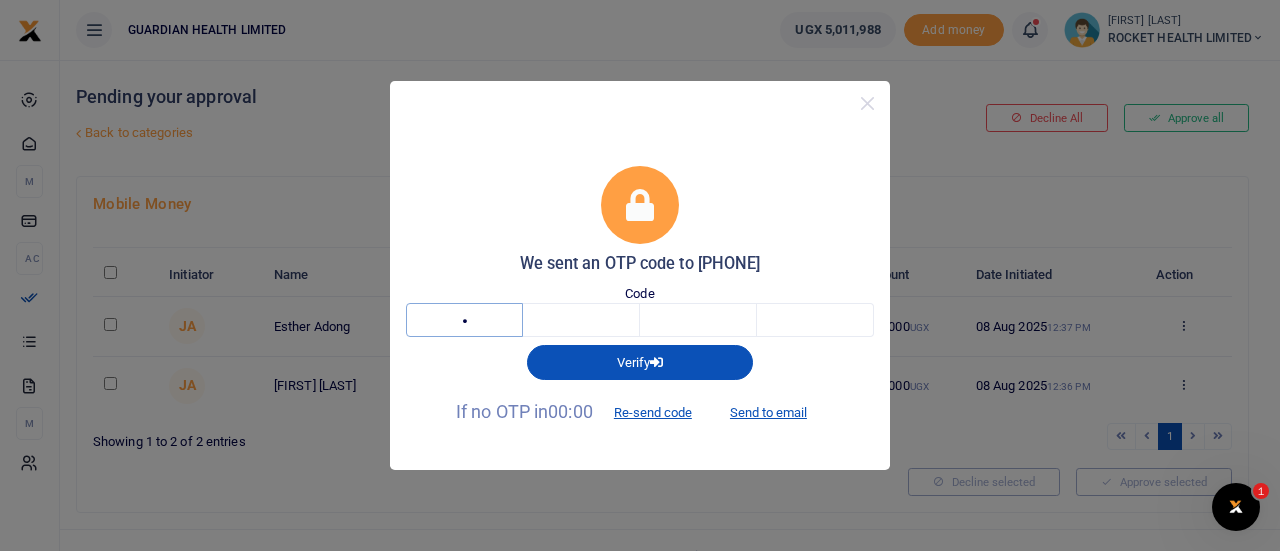 type on "4" 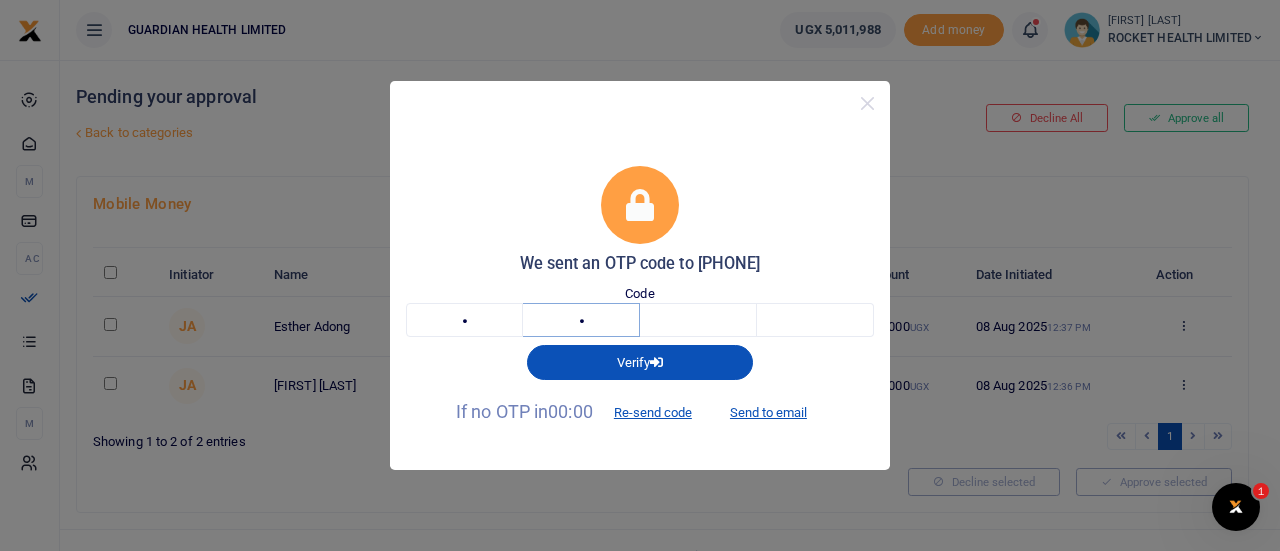 type on "2" 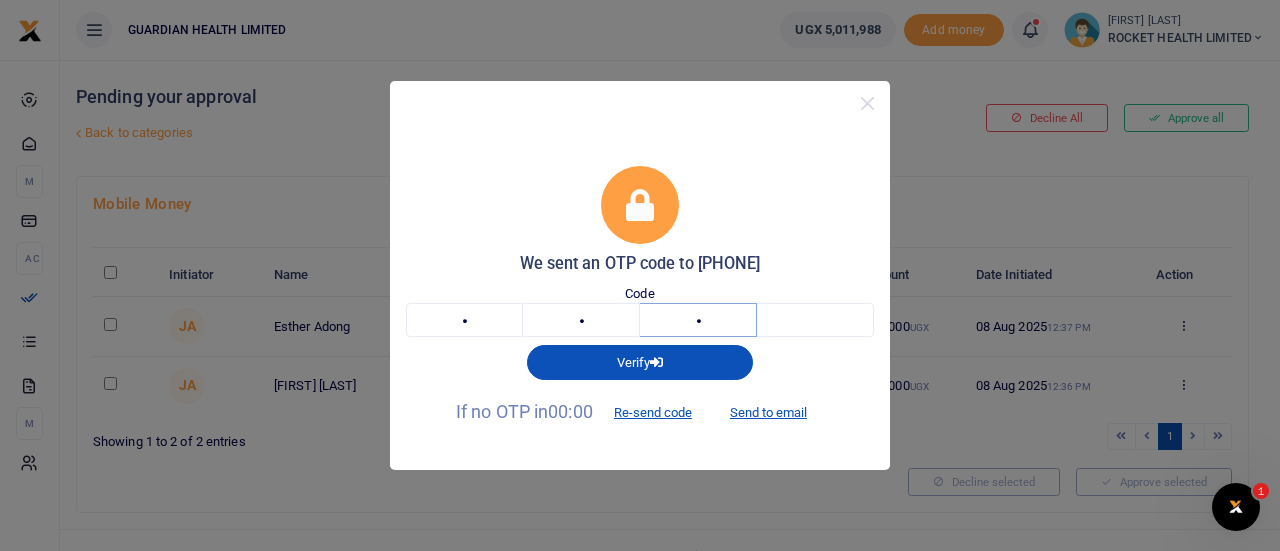type on "1" 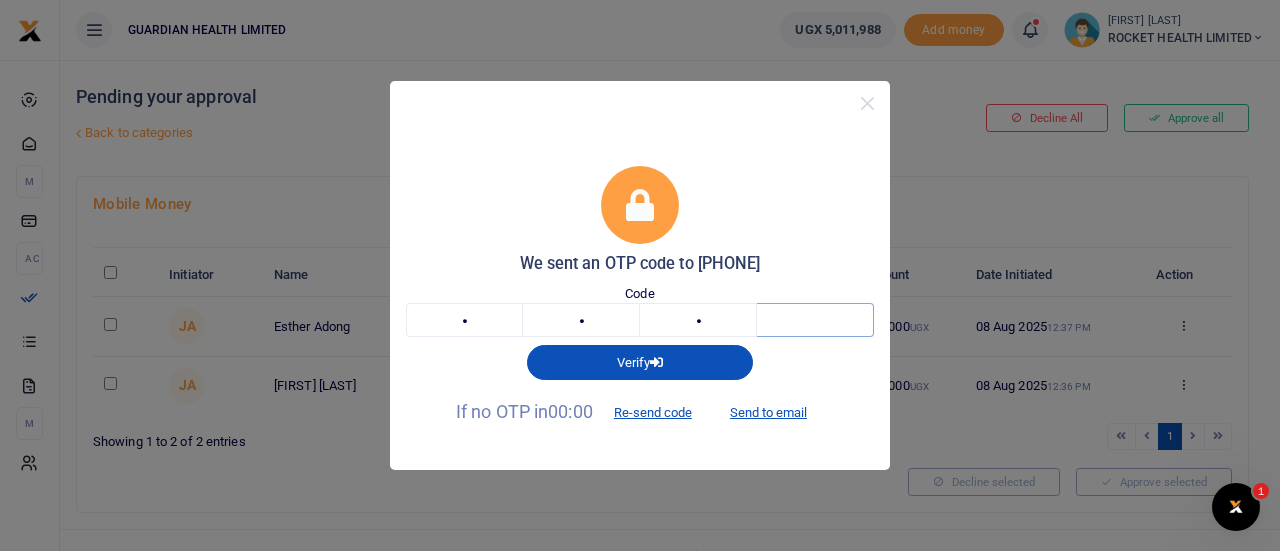 type on "9" 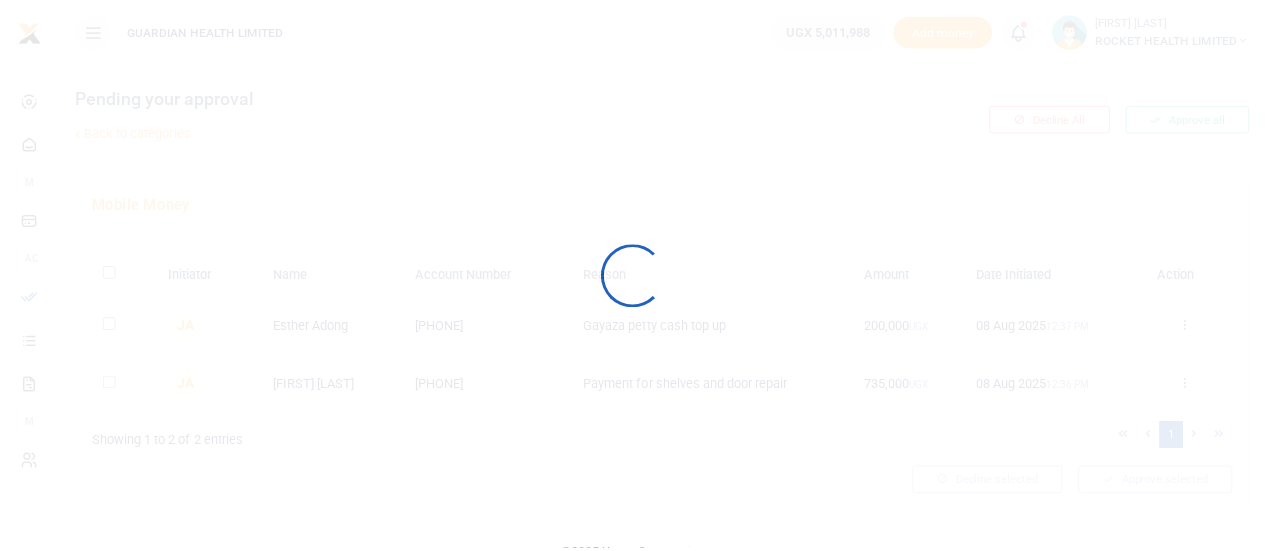 scroll, scrollTop: 0, scrollLeft: 0, axis: both 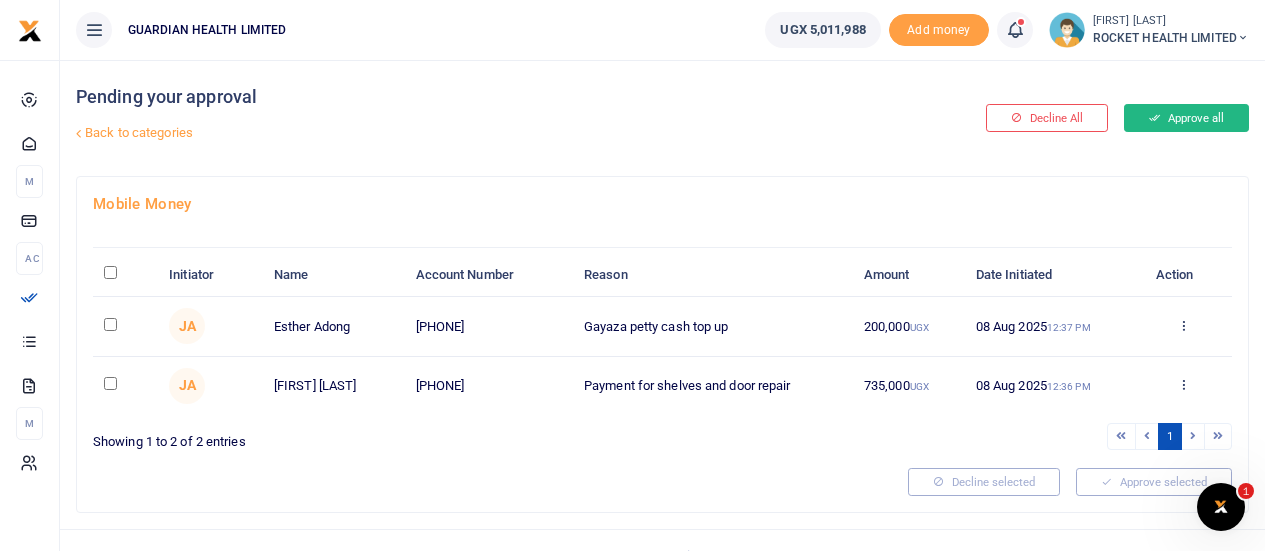 click on "Approve all" at bounding box center [1186, 118] 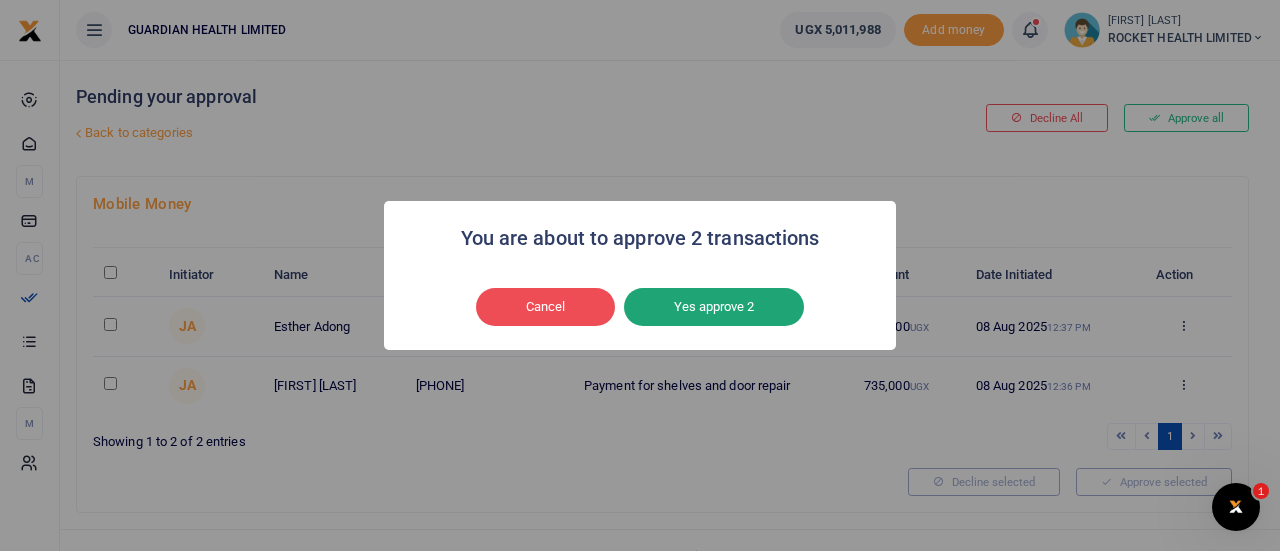 click on "Yes approve 2" at bounding box center (714, 307) 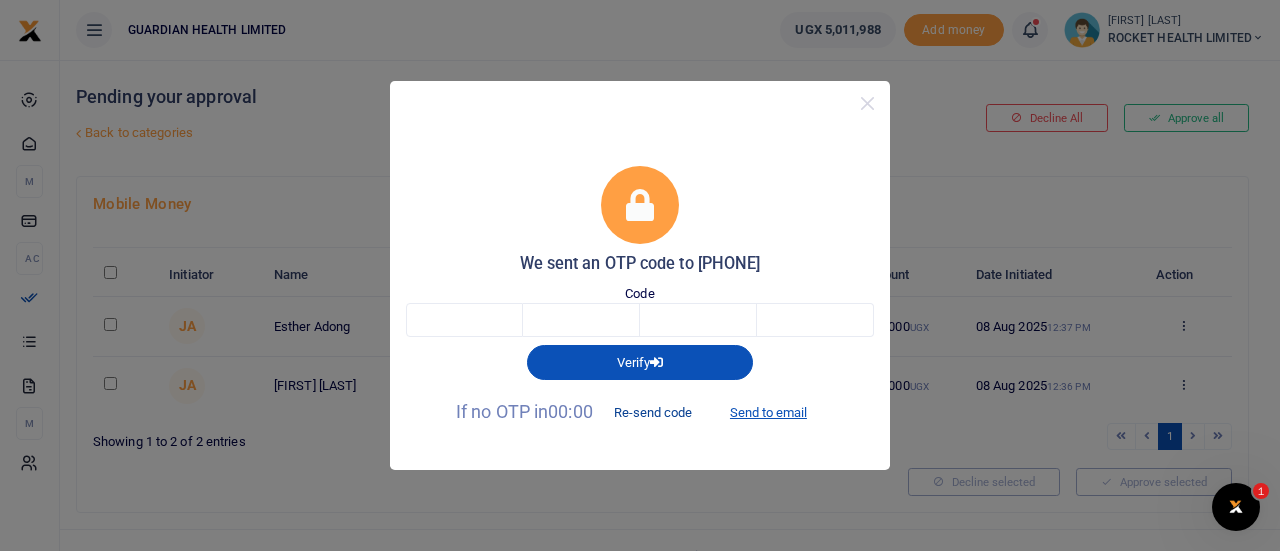 click on "Re-send code" at bounding box center [653, 413] 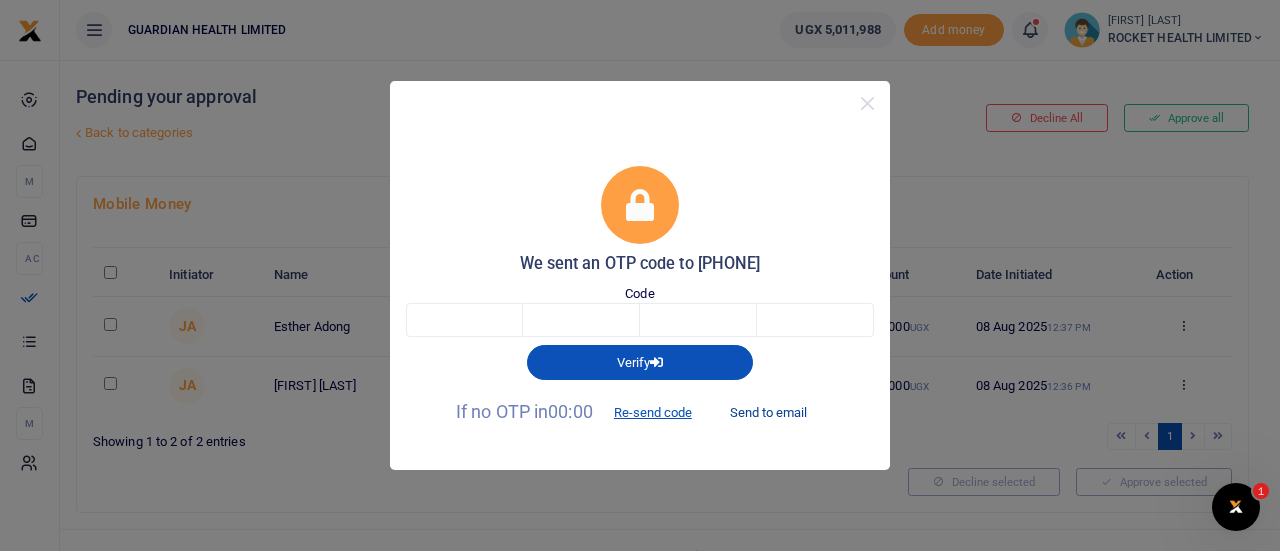 click on "Send to email" at bounding box center (768, 413) 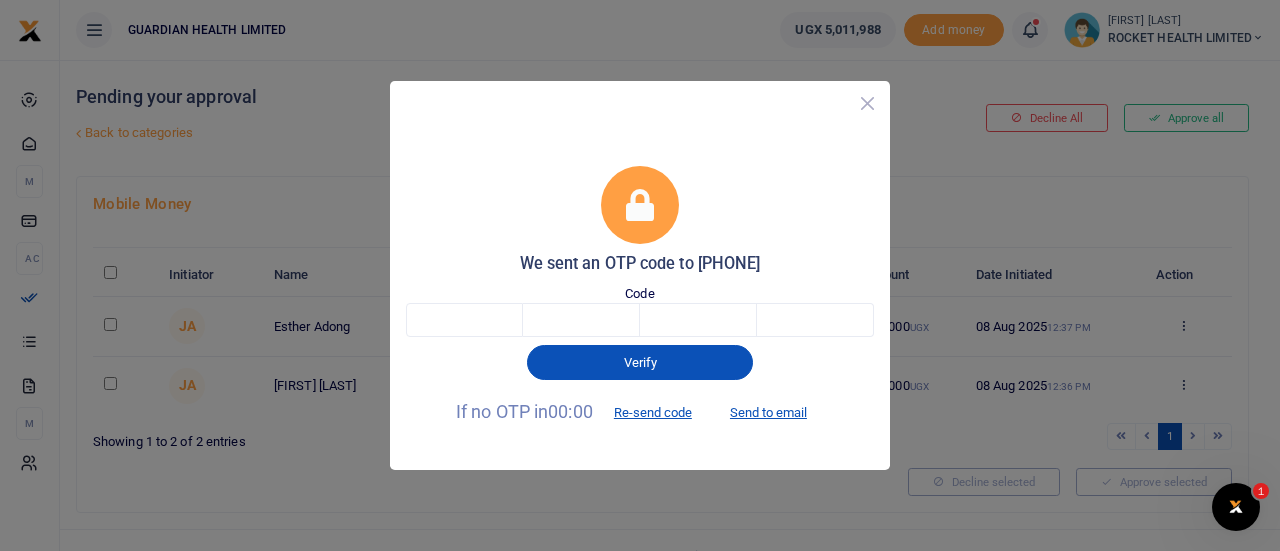 click at bounding box center (867, 103) 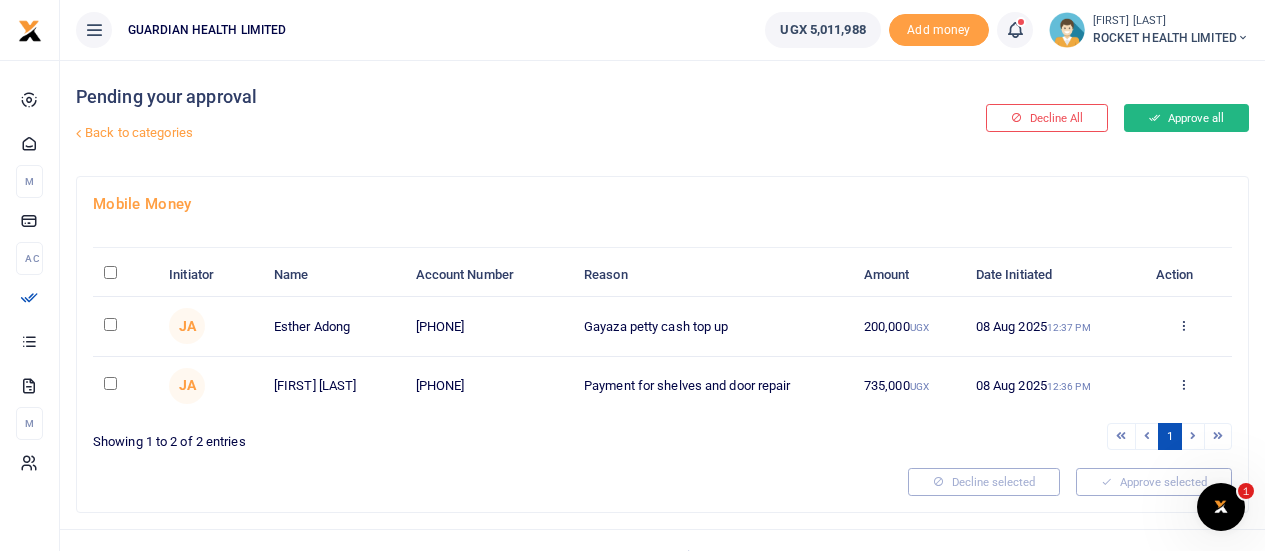 click on "Approve all" at bounding box center [1186, 118] 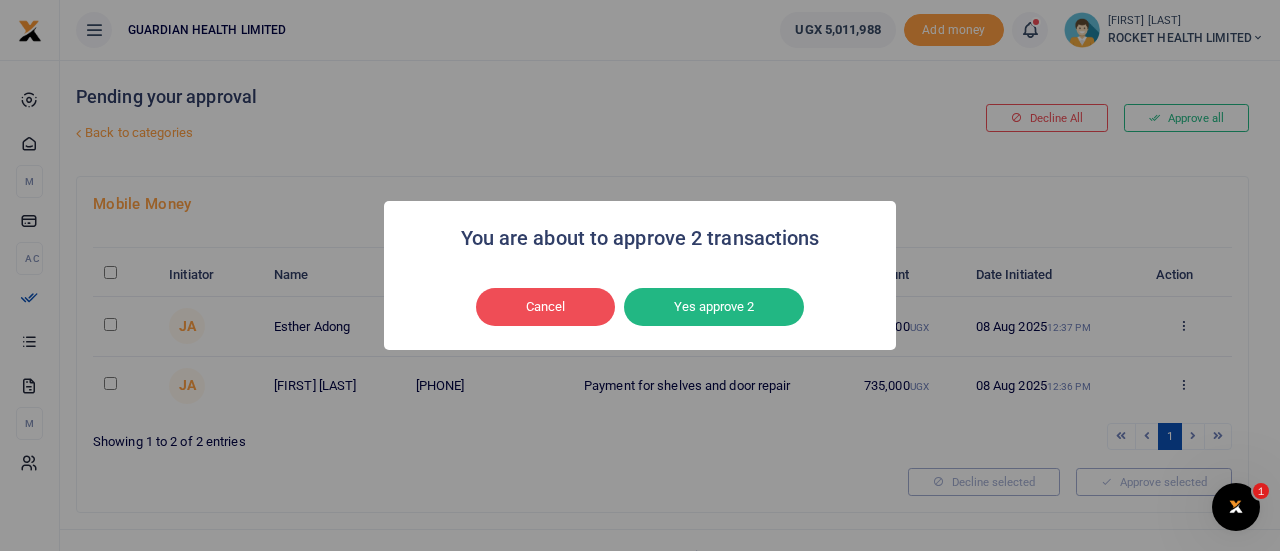 click on "You are about to approve 2 transactions × Cancel No Yes approve 2" at bounding box center (640, 275) 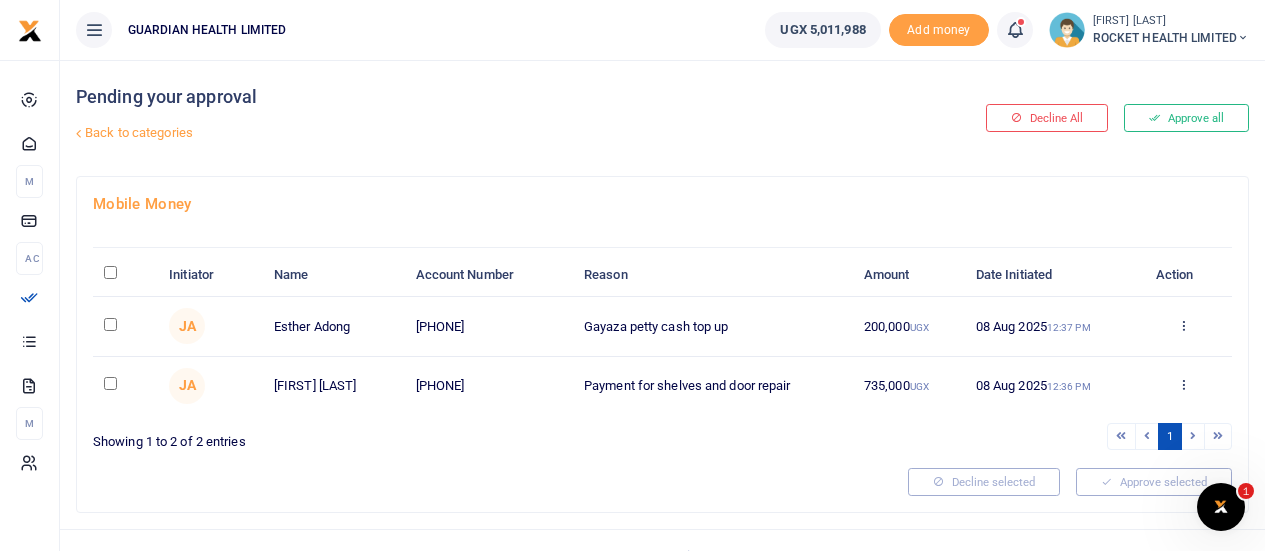 click at bounding box center (110, 324) 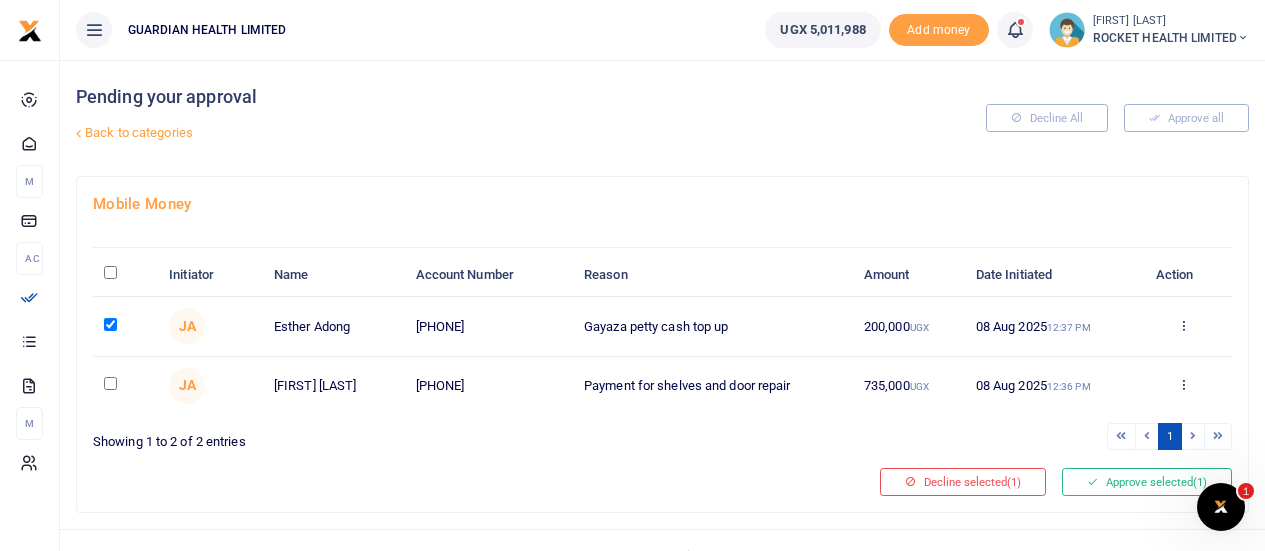 click at bounding box center (110, 383) 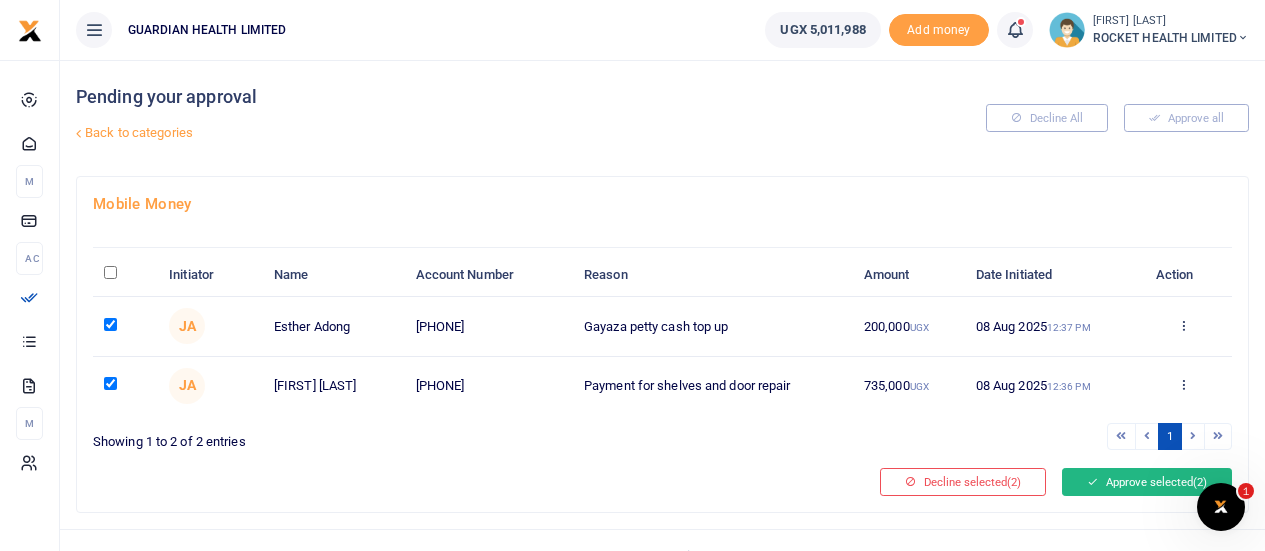 click on "Approve selected  (2)" at bounding box center (1147, 482) 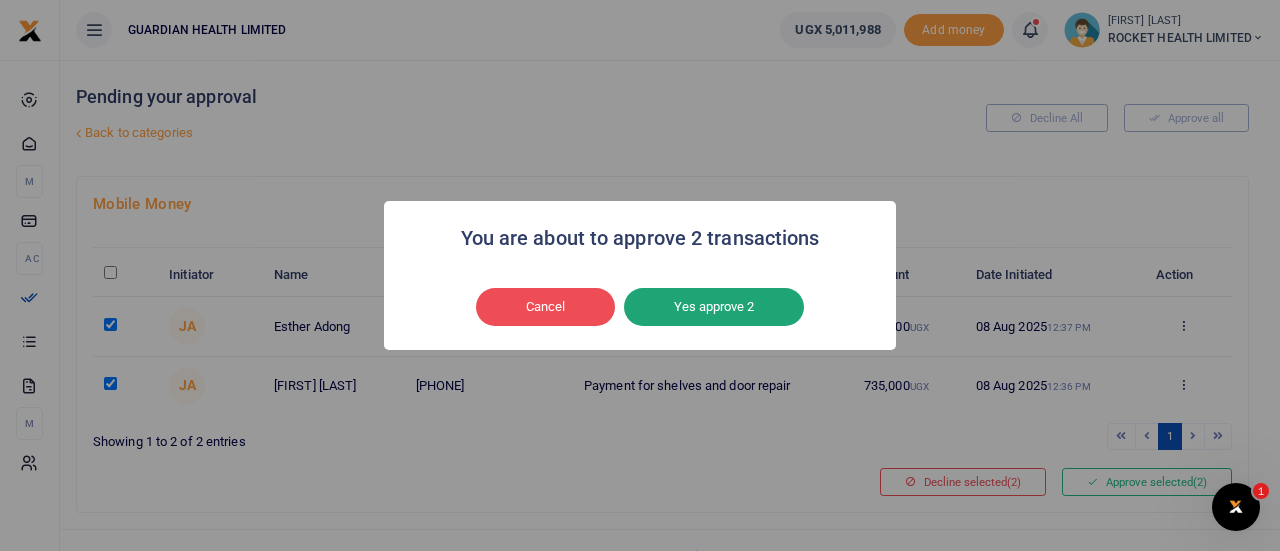 click on "Yes approve 2" at bounding box center [714, 307] 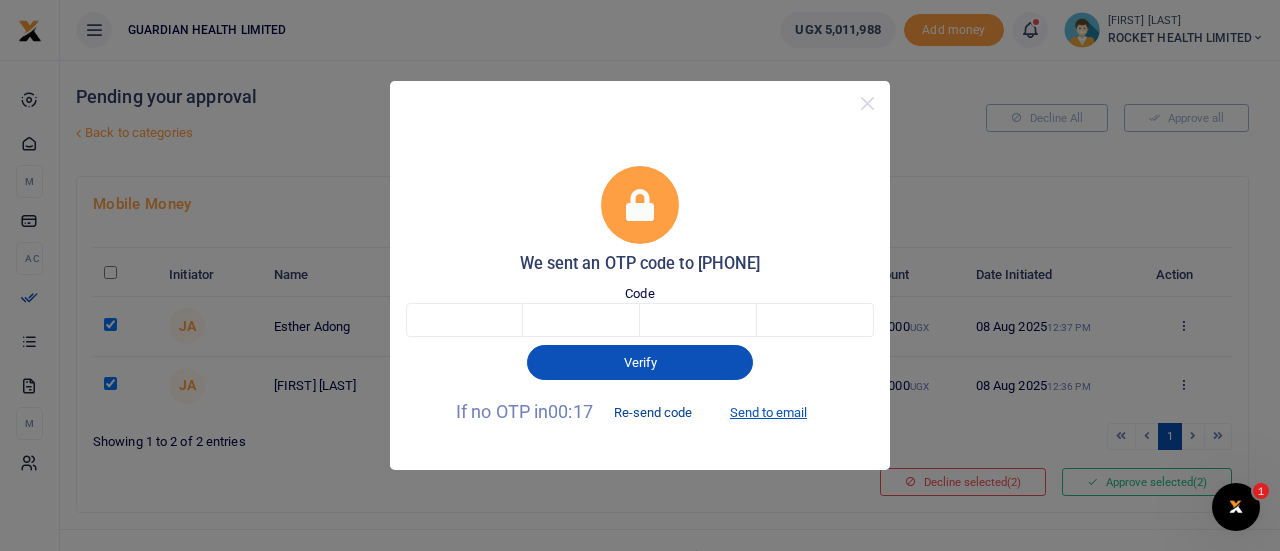 click on "Re-send code" at bounding box center (653, 413) 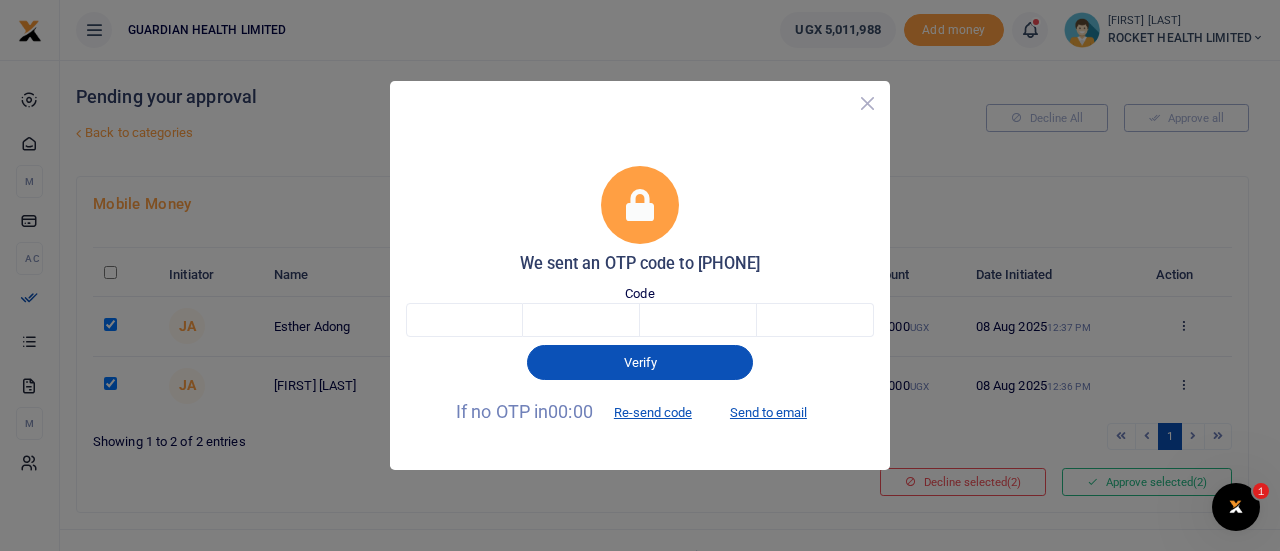 click at bounding box center [867, 103] 